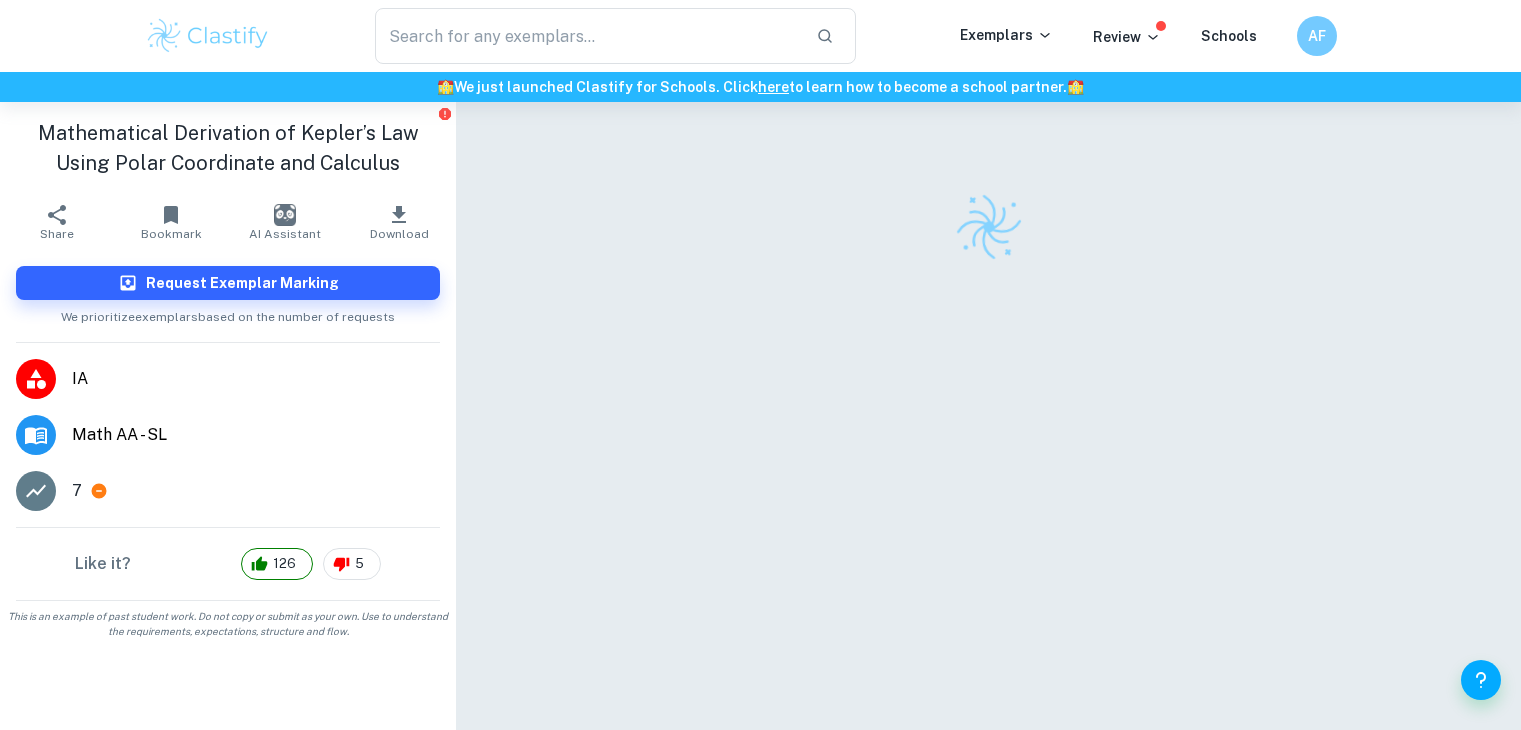 scroll, scrollTop: 28, scrollLeft: 0, axis: vertical 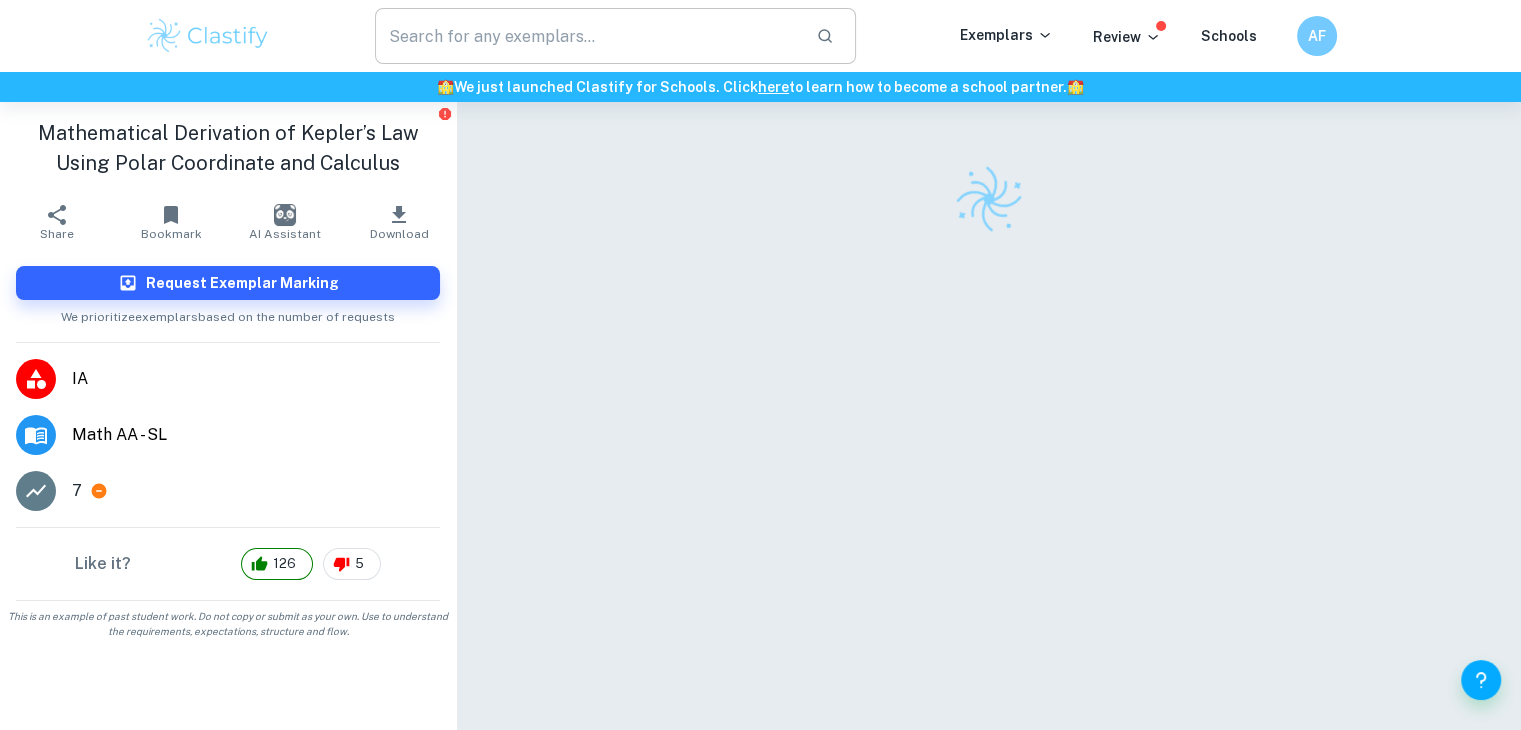 click at bounding box center (588, 36) 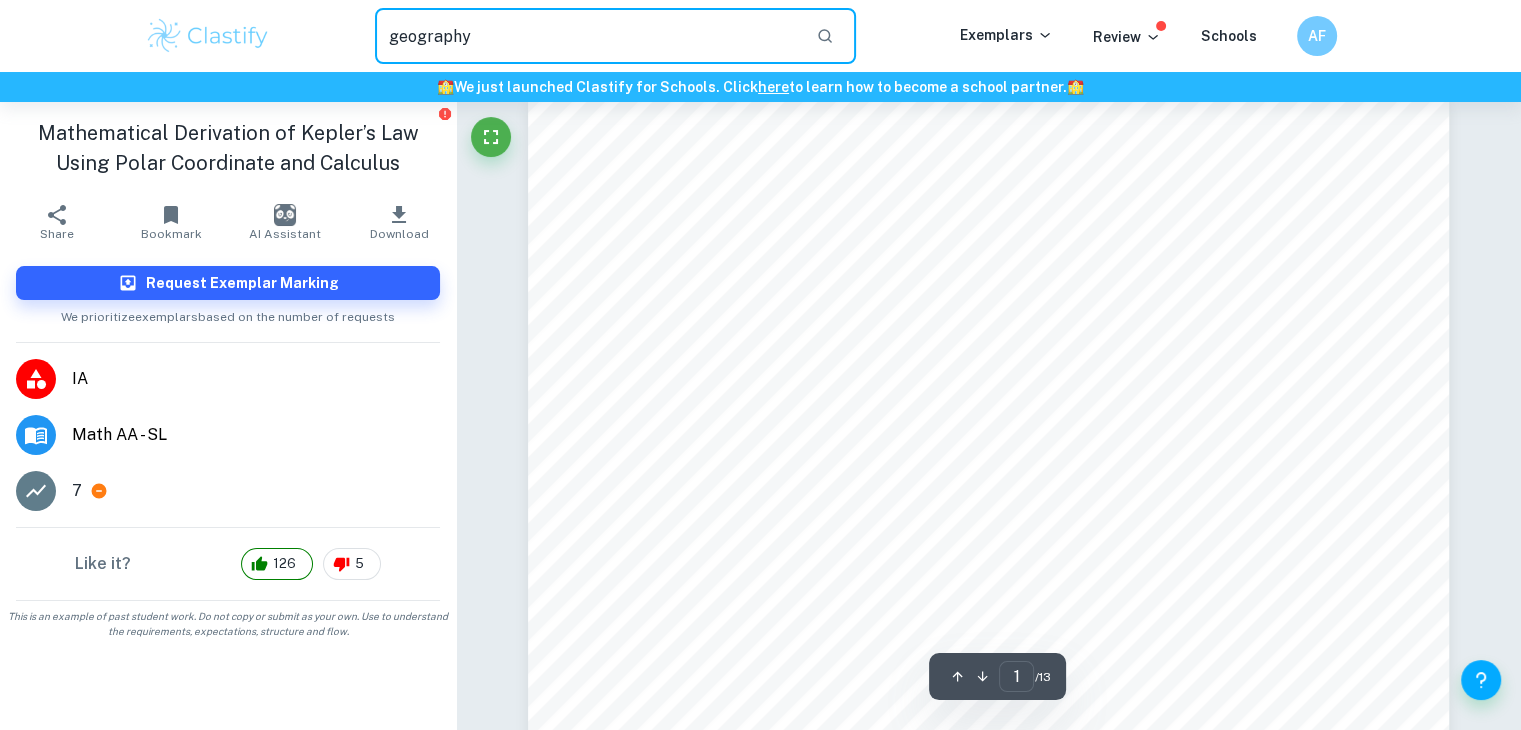 type on "geography" 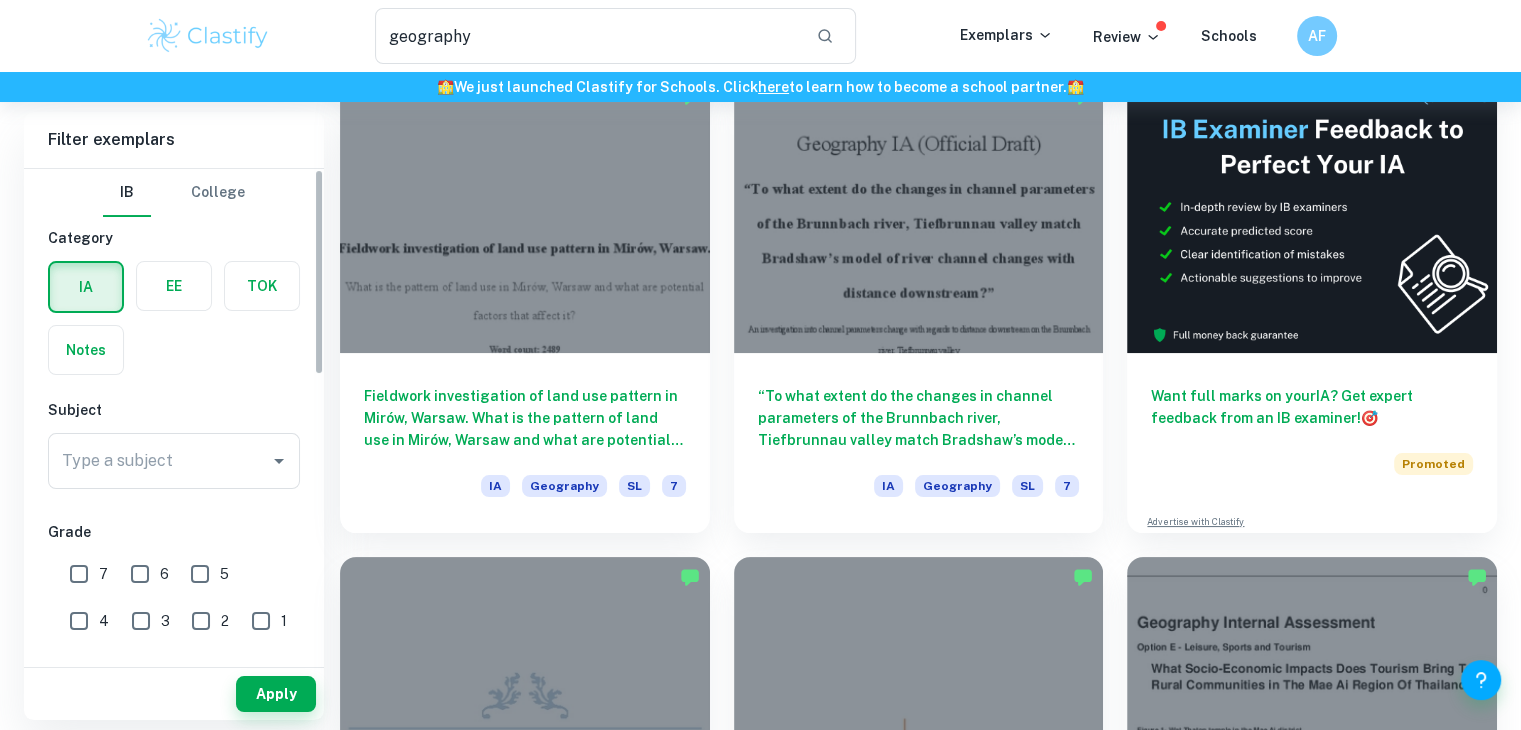 scroll, scrollTop: 144, scrollLeft: 0, axis: vertical 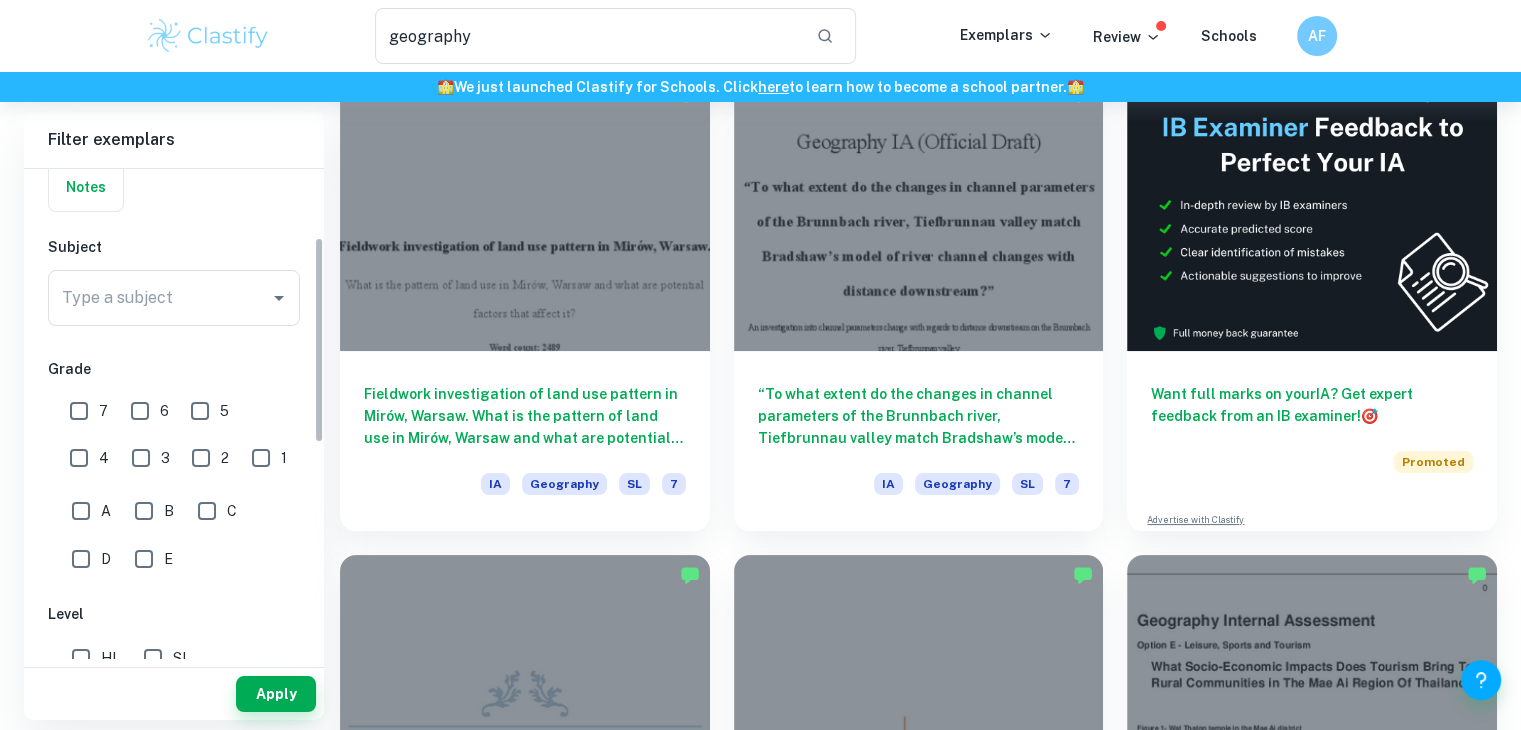 click on "7" at bounding box center [79, 411] 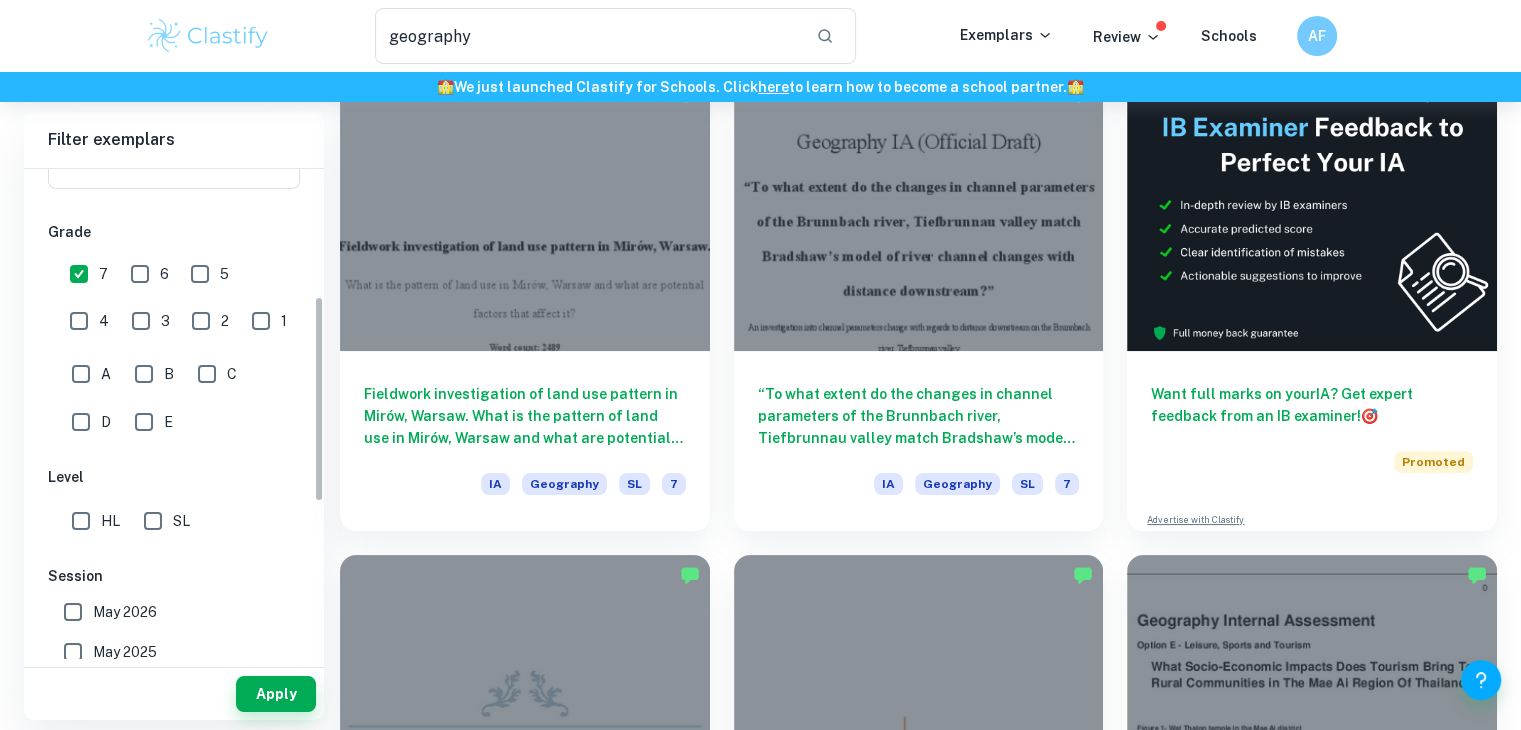 scroll, scrollTop: 302, scrollLeft: 0, axis: vertical 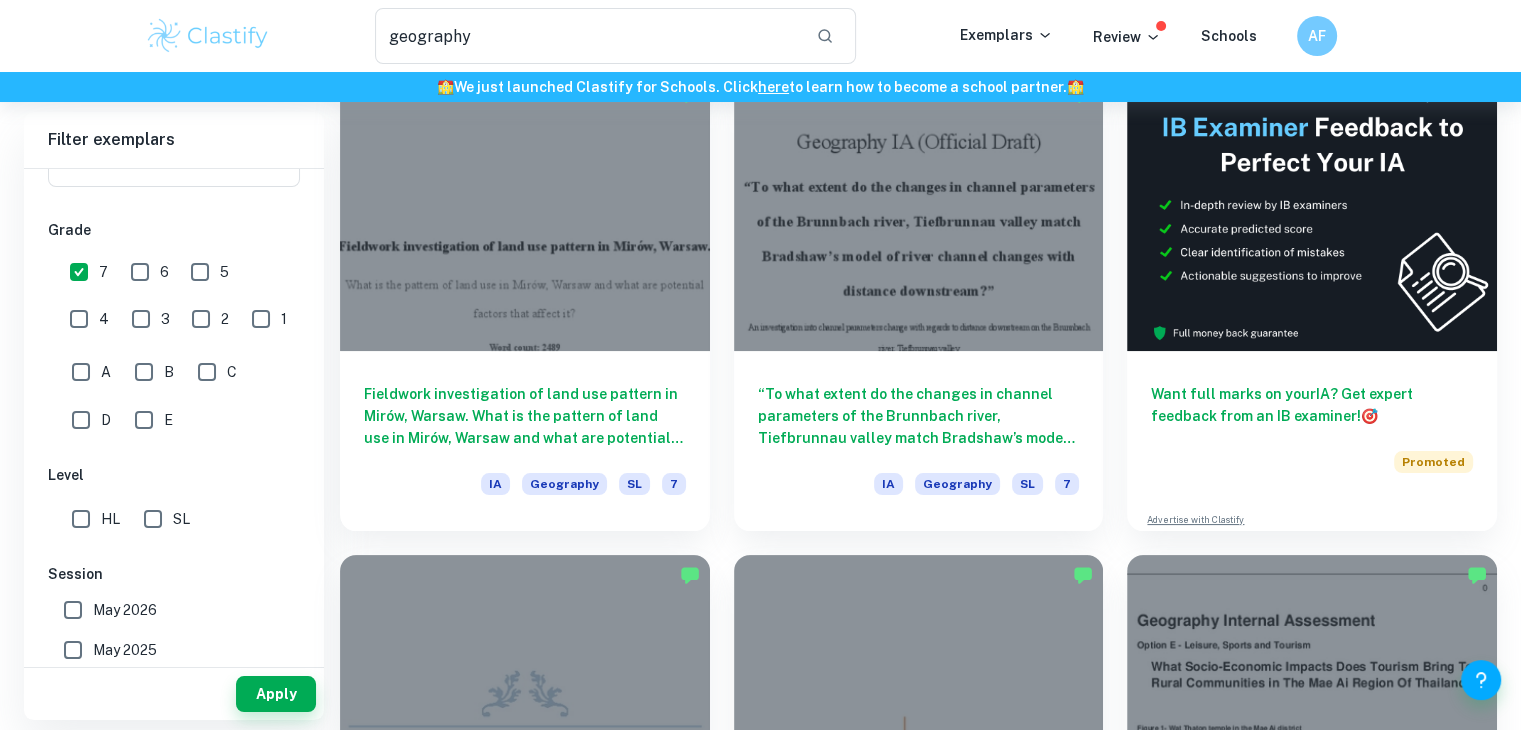 click on "HL" at bounding box center [81, 519] 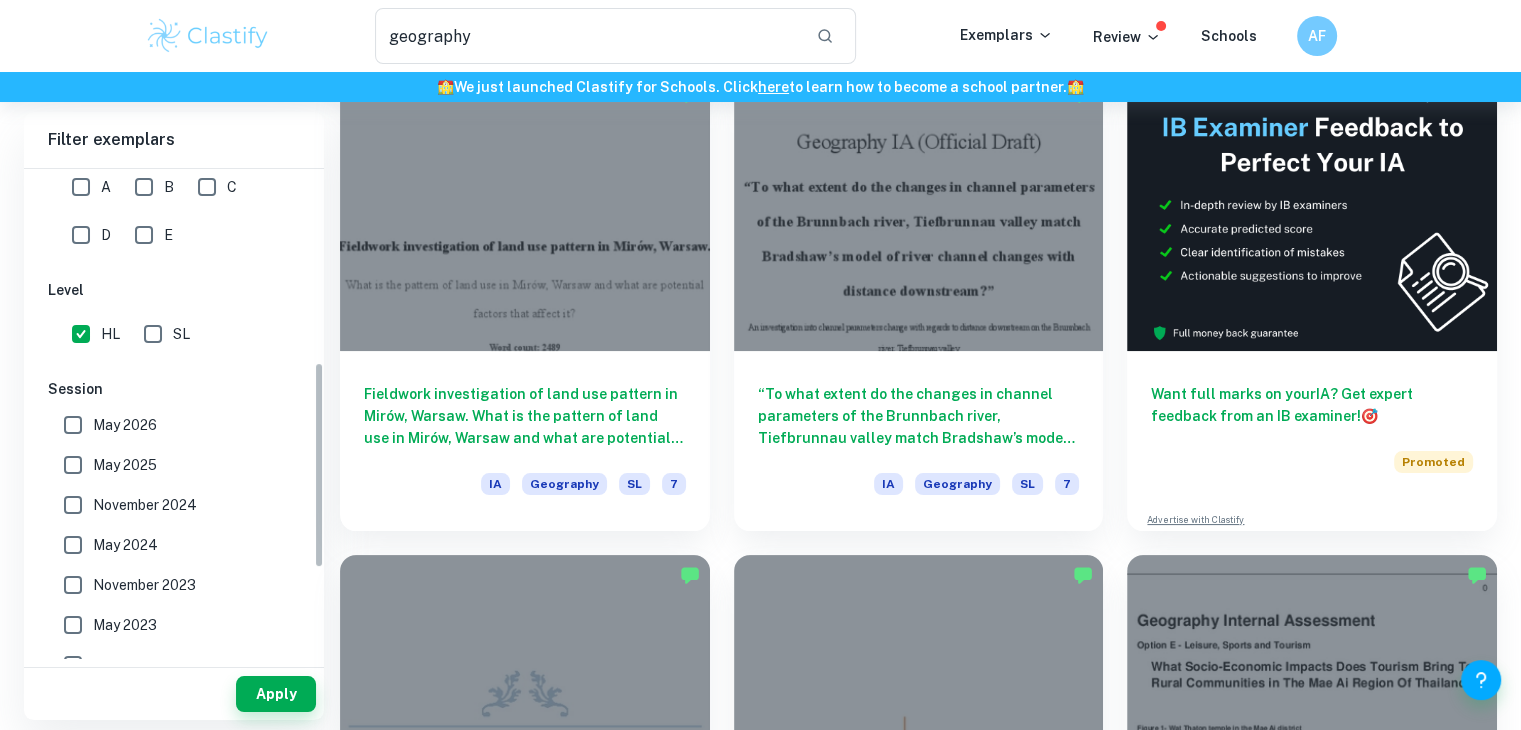 scroll, scrollTop: 490, scrollLeft: 0, axis: vertical 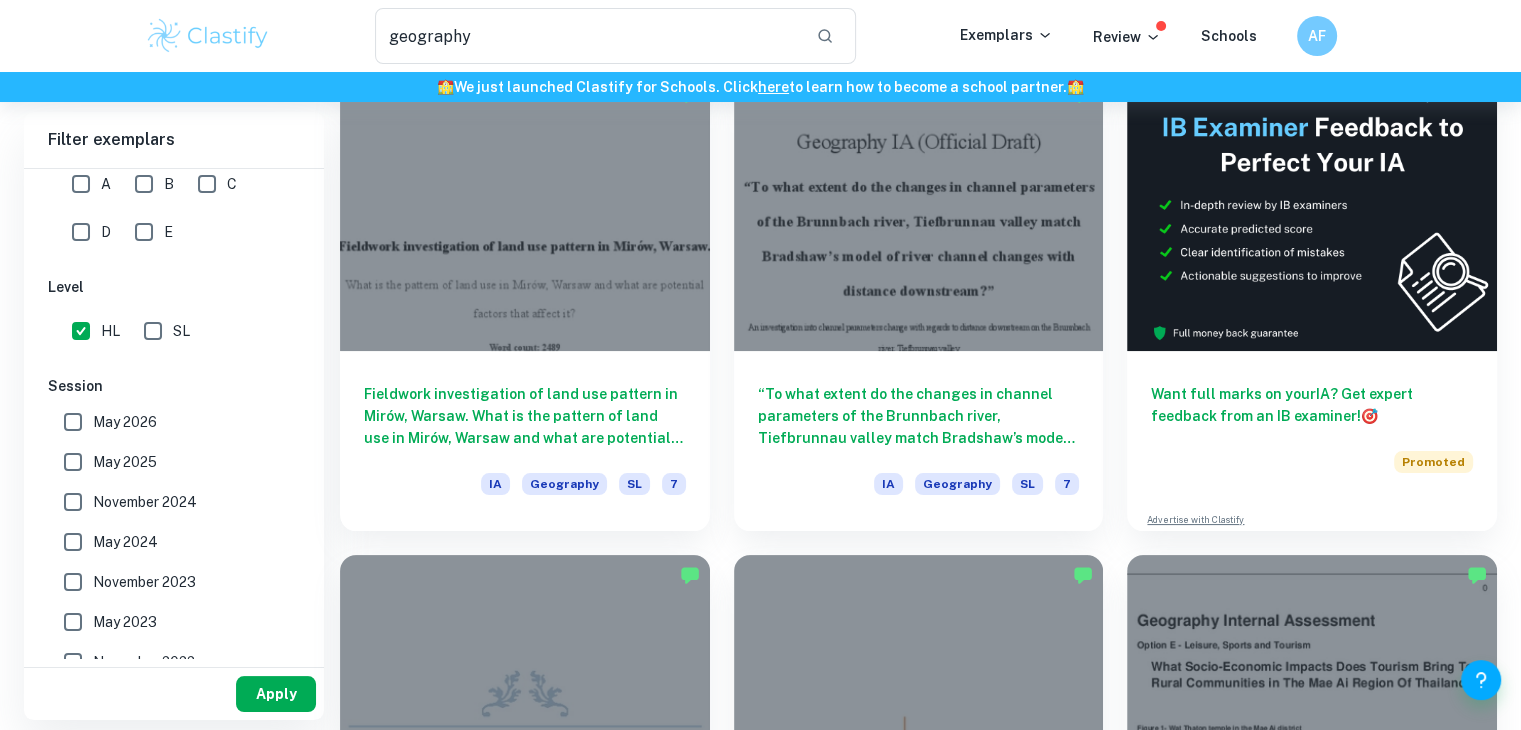 click on "Apply" at bounding box center [276, 694] 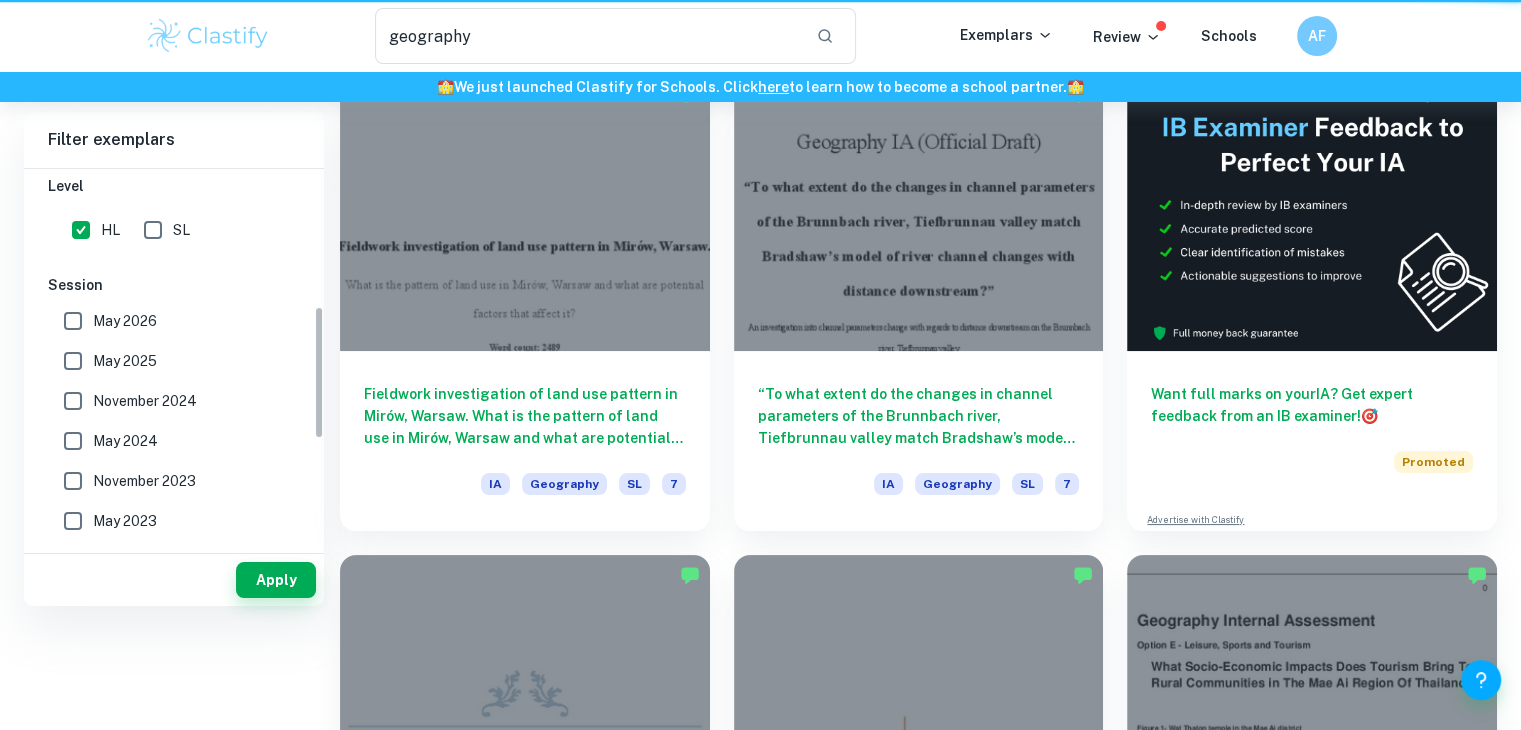 scroll, scrollTop: 0, scrollLeft: 0, axis: both 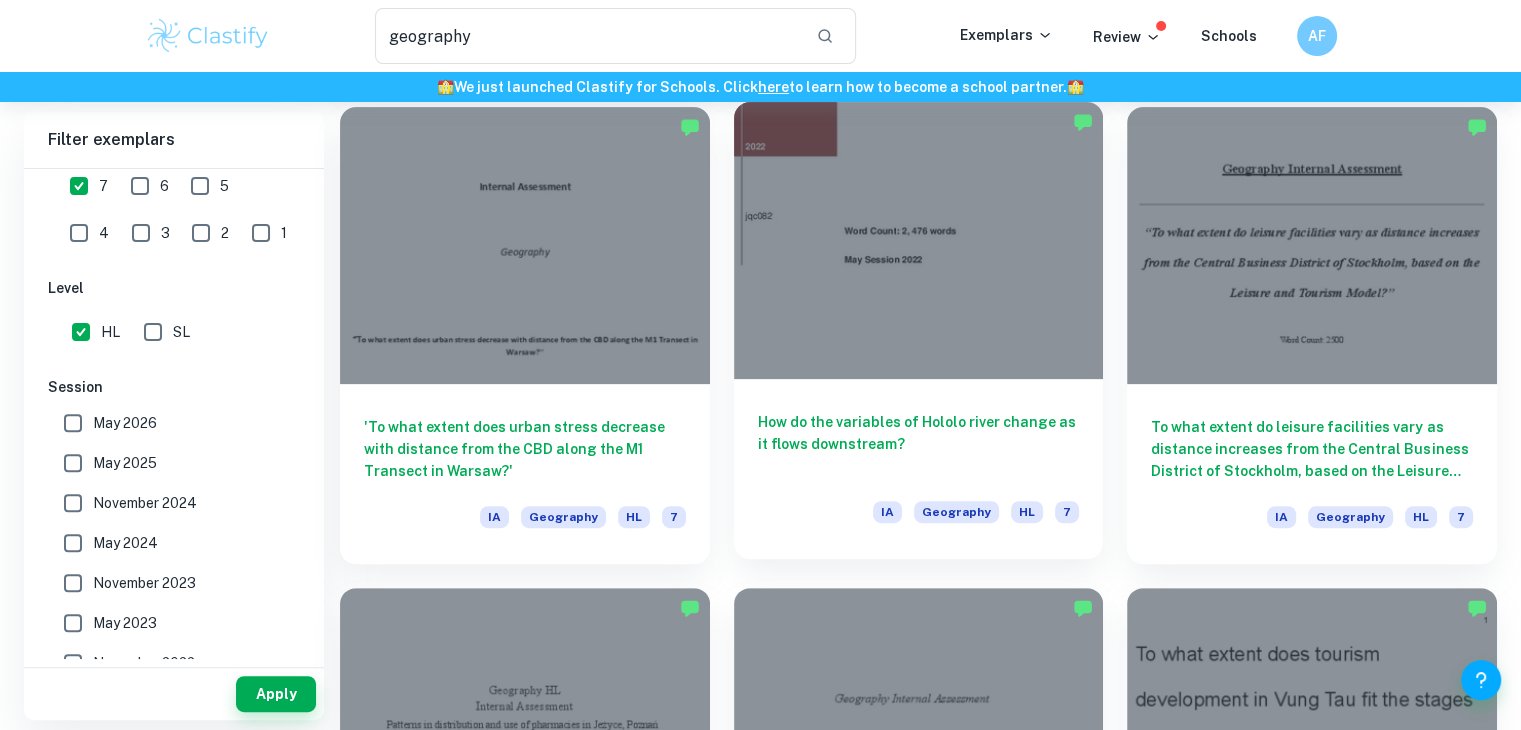 click on "How do the variables of Hololo river change as it flows  downstream?" at bounding box center [919, 444] 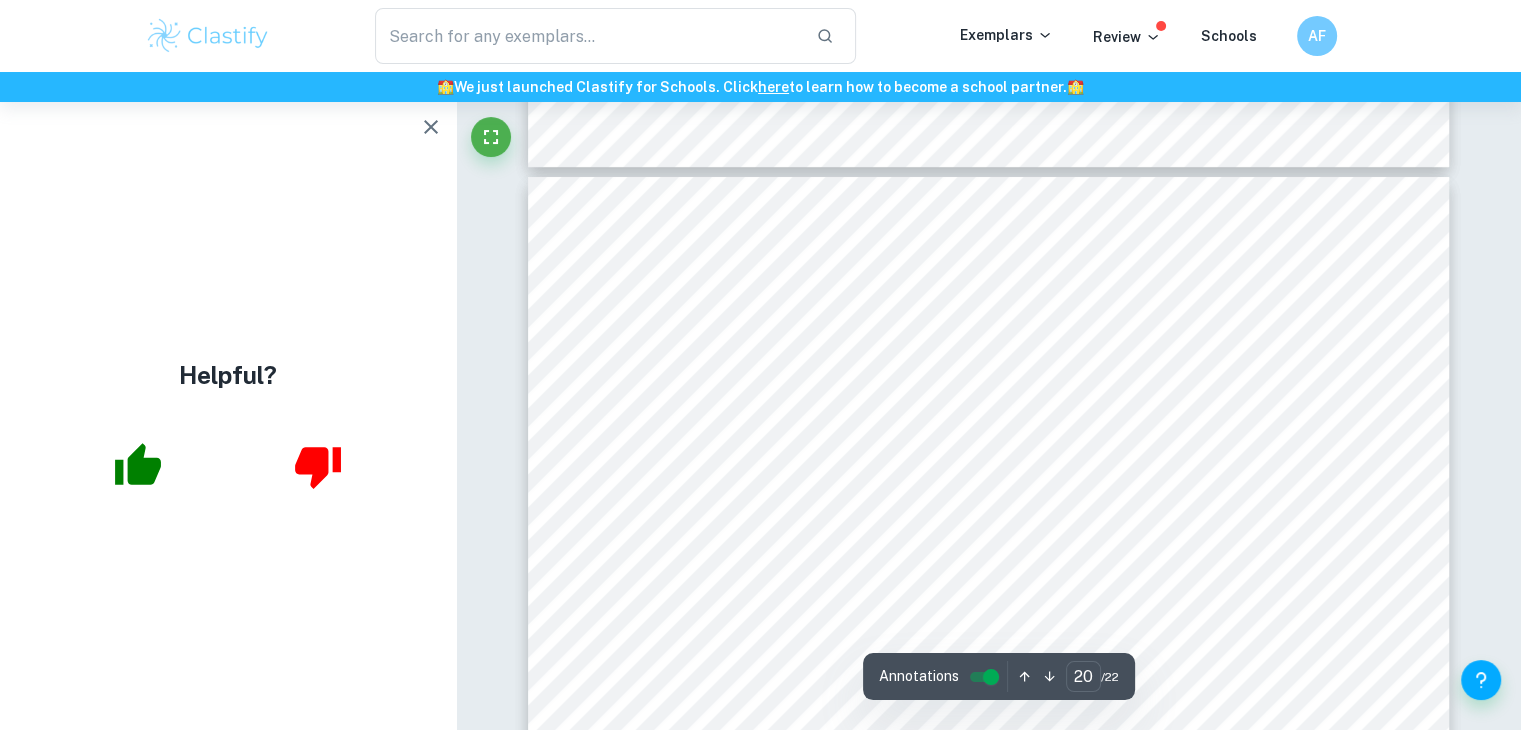 scroll, scrollTop: 22930, scrollLeft: 0, axis: vertical 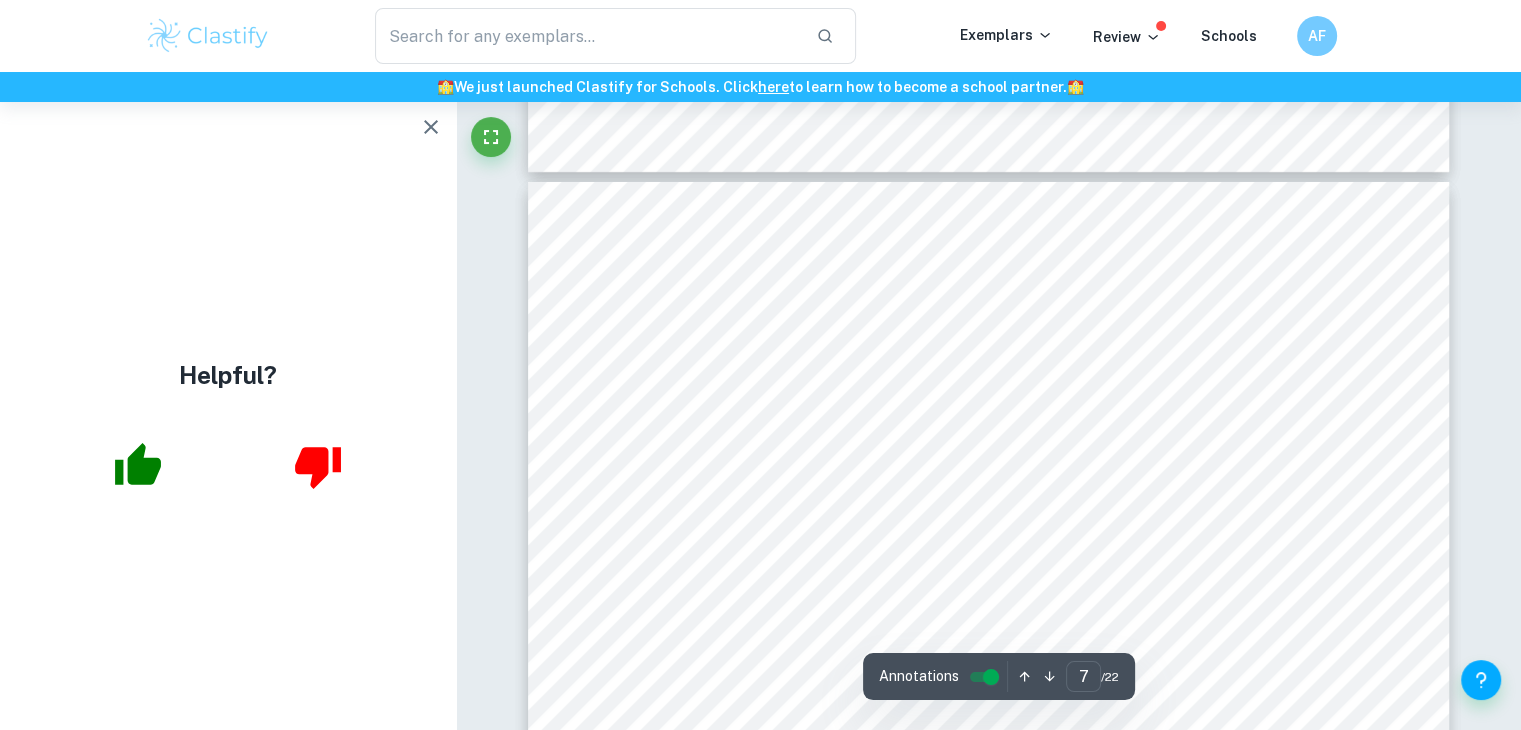 type on "6" 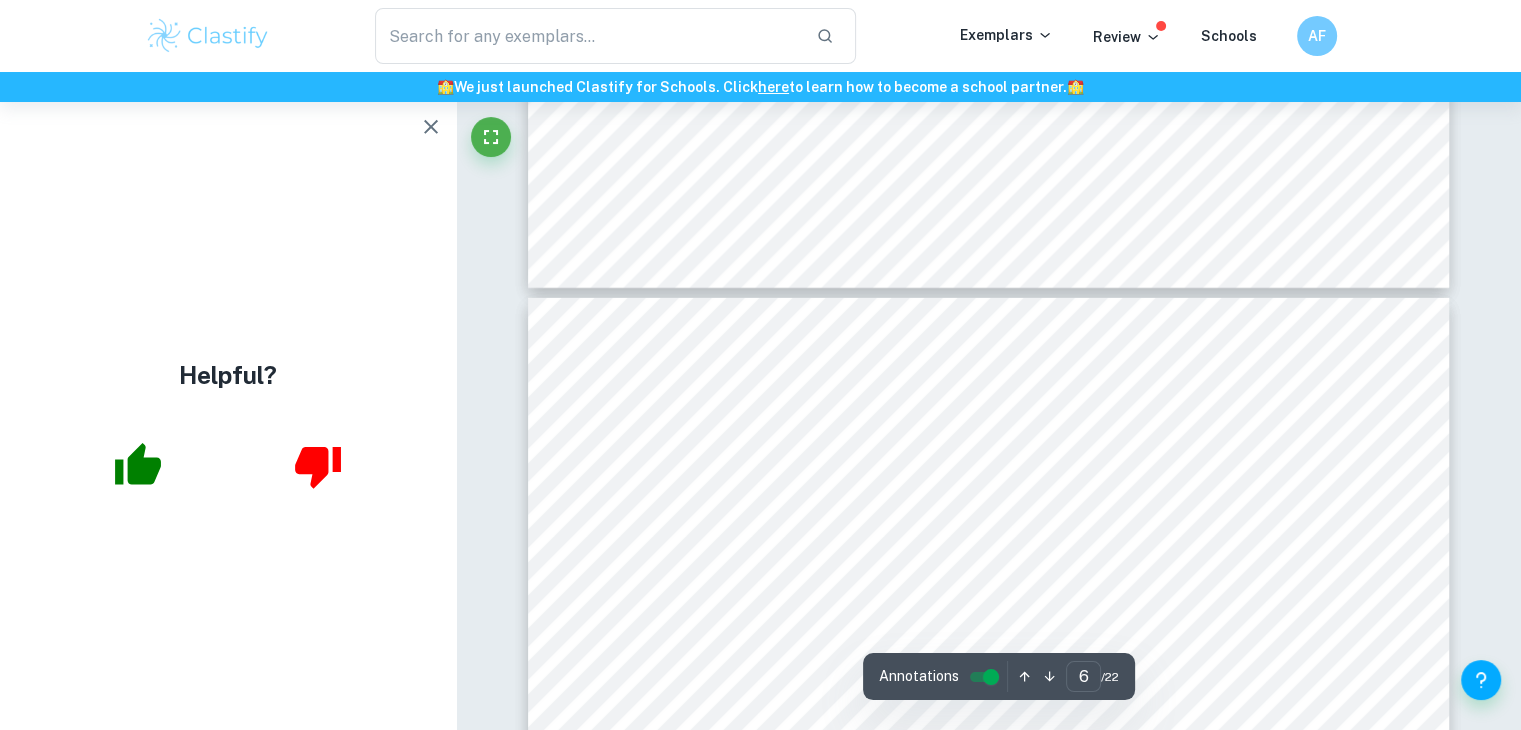 scroll, scrollTop: 5945, scrollLeft: 0, axis: vertical 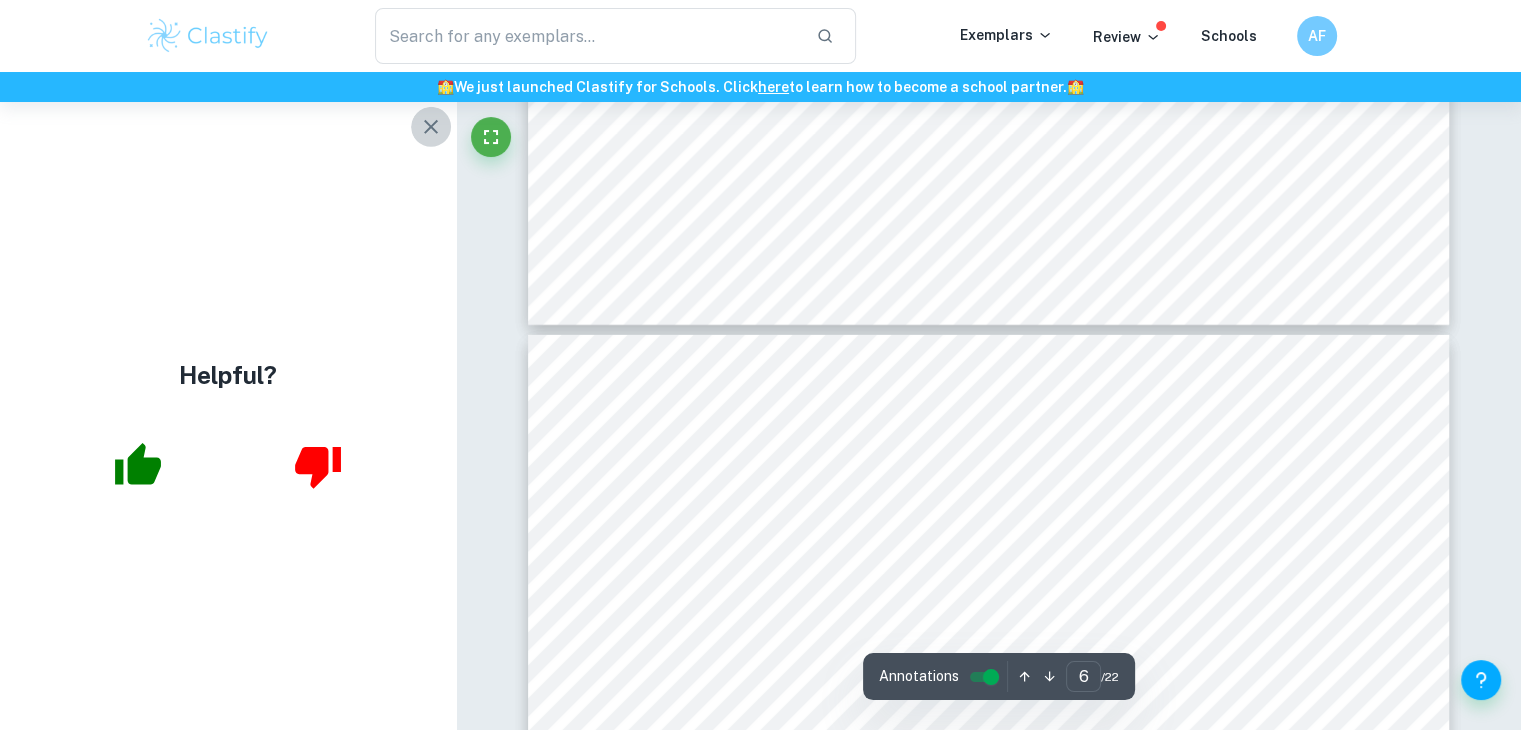 click 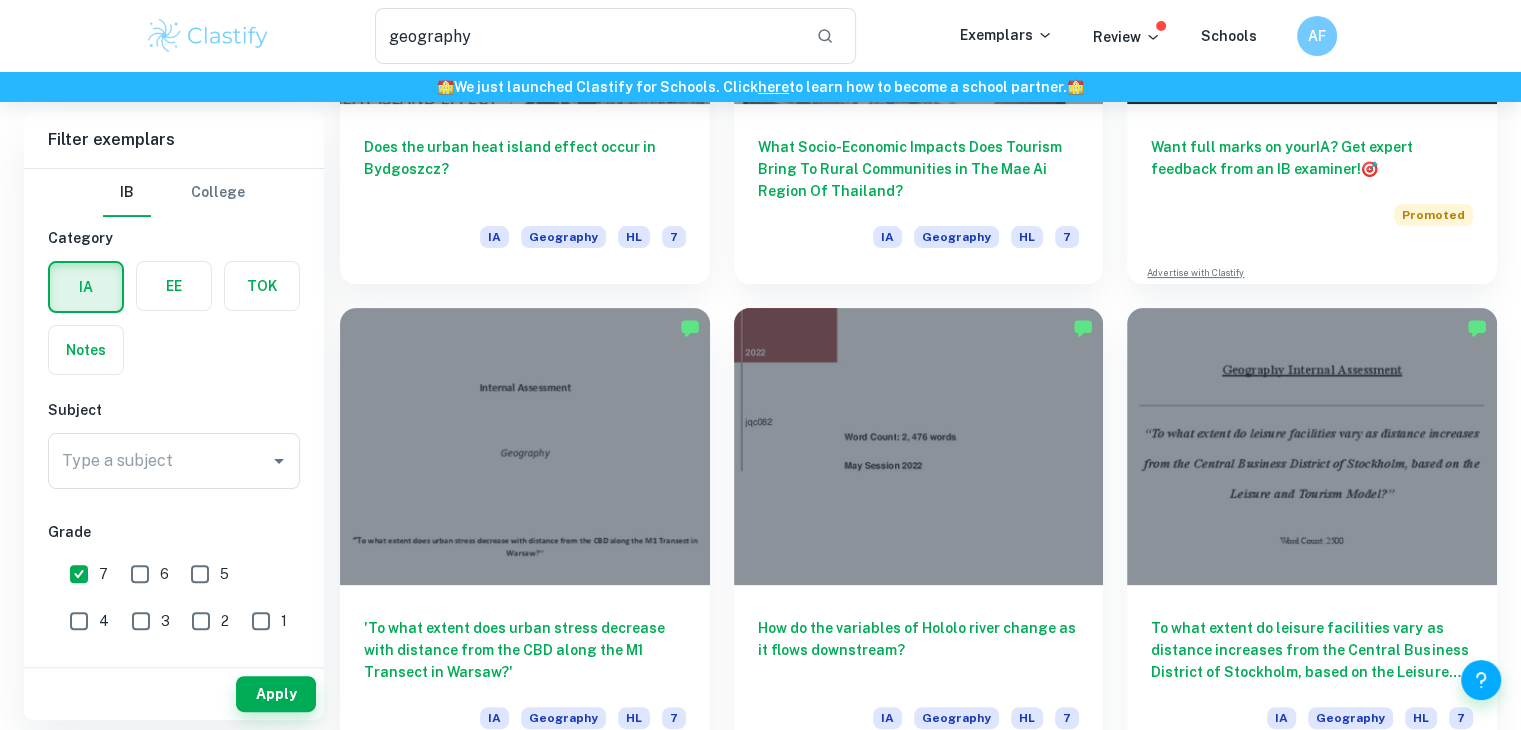 scroll, scrollTop: 0, scrollLeft: 0, axis: both 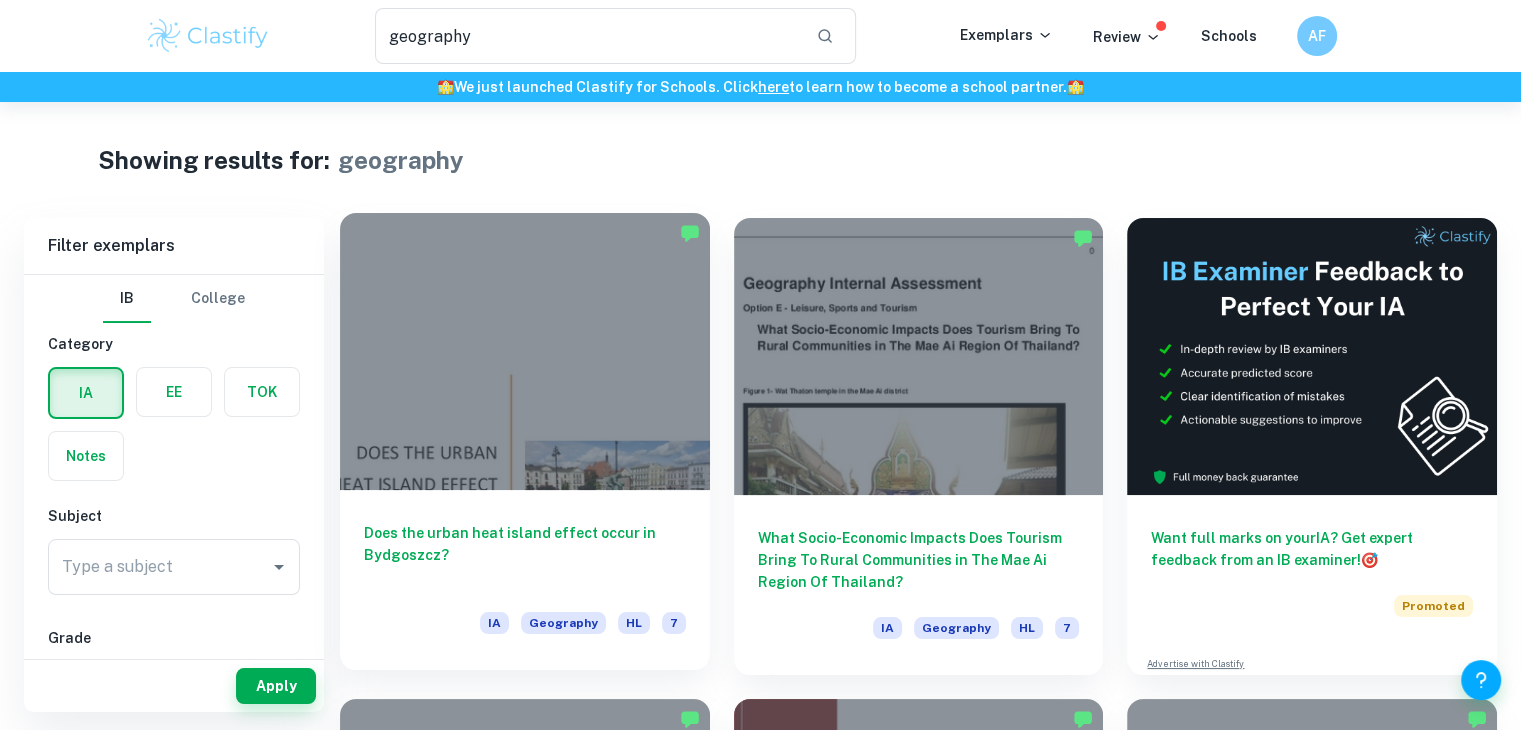 click on "Does the urban heat island effect occur in Bydgoszcz?" at bounding box center [525, 555] 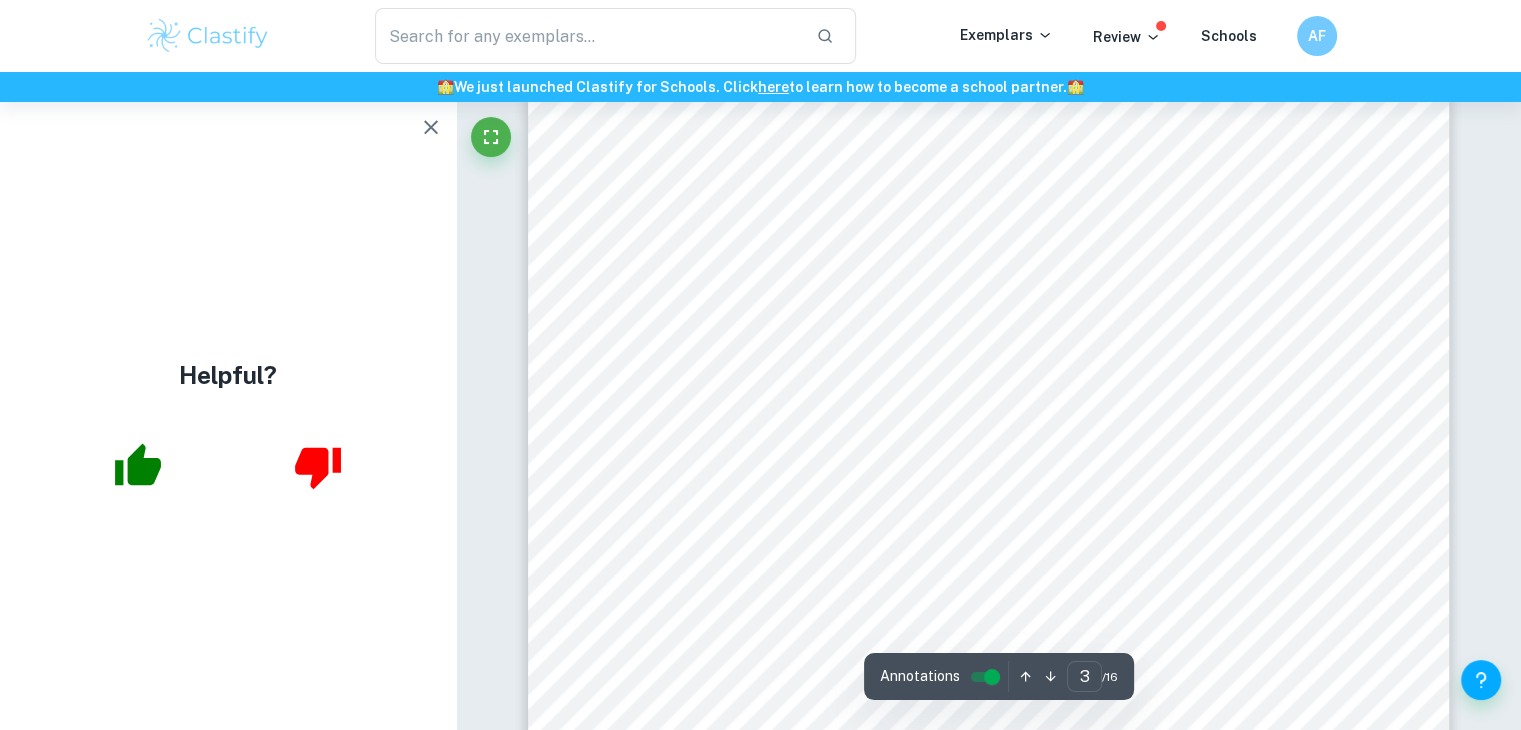 scroll, scrollTop: 2593, scrollLeft: 0, axis: vertical 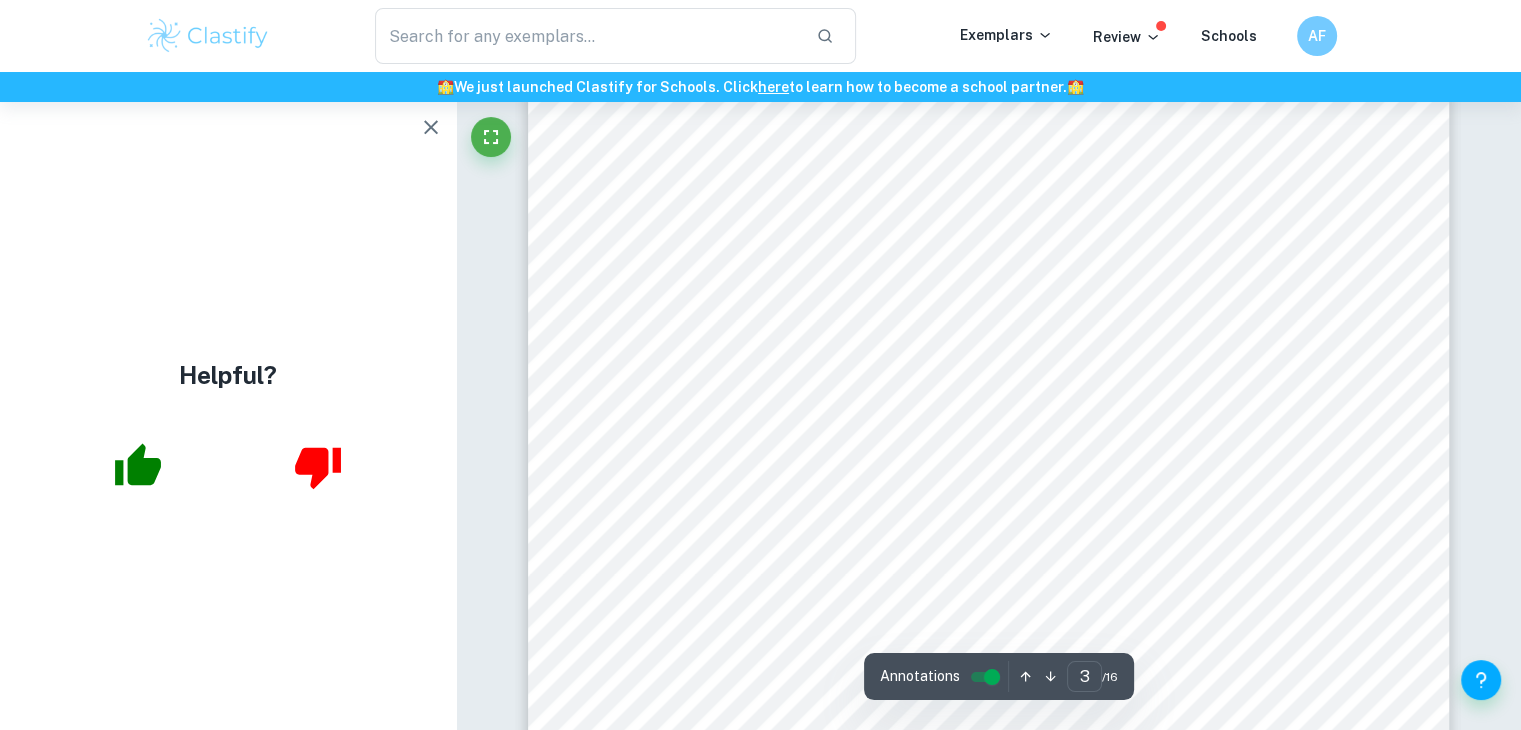 click on "INDRODUCTION Urban Heat Island 1   usually occurs in big cities where a big part of the land is covered by buildings and pavements and other structures that absorb and retain heat. Urban heat island will lead to higher temperatures in the city centers rather than the suburbs and forested areas. Also in urban centers, trees and vegetation are cleared, so it is harder for the CO 2   to get absorbed. 2 For the sake of this topic, I thought that a good idea would be to measure the temperature of different areas in Bydgoszcz. Bydgoszcz is the eighth biggest city in Poland and it has a population of 354 thousand people. During this assessment, I will examine whether the Urban Heat Island affects this city’s temperature or not. This idea was created during one of our Geography lessons as climate change is the core of the Geography IB program. On the map below we can see Bydgoszcz, which is located in the northern part of Poland: 1   https://www.nationalgeographic.org/encyclopedia/urban-heat-island/. 2" at bounding box center (989, 677) 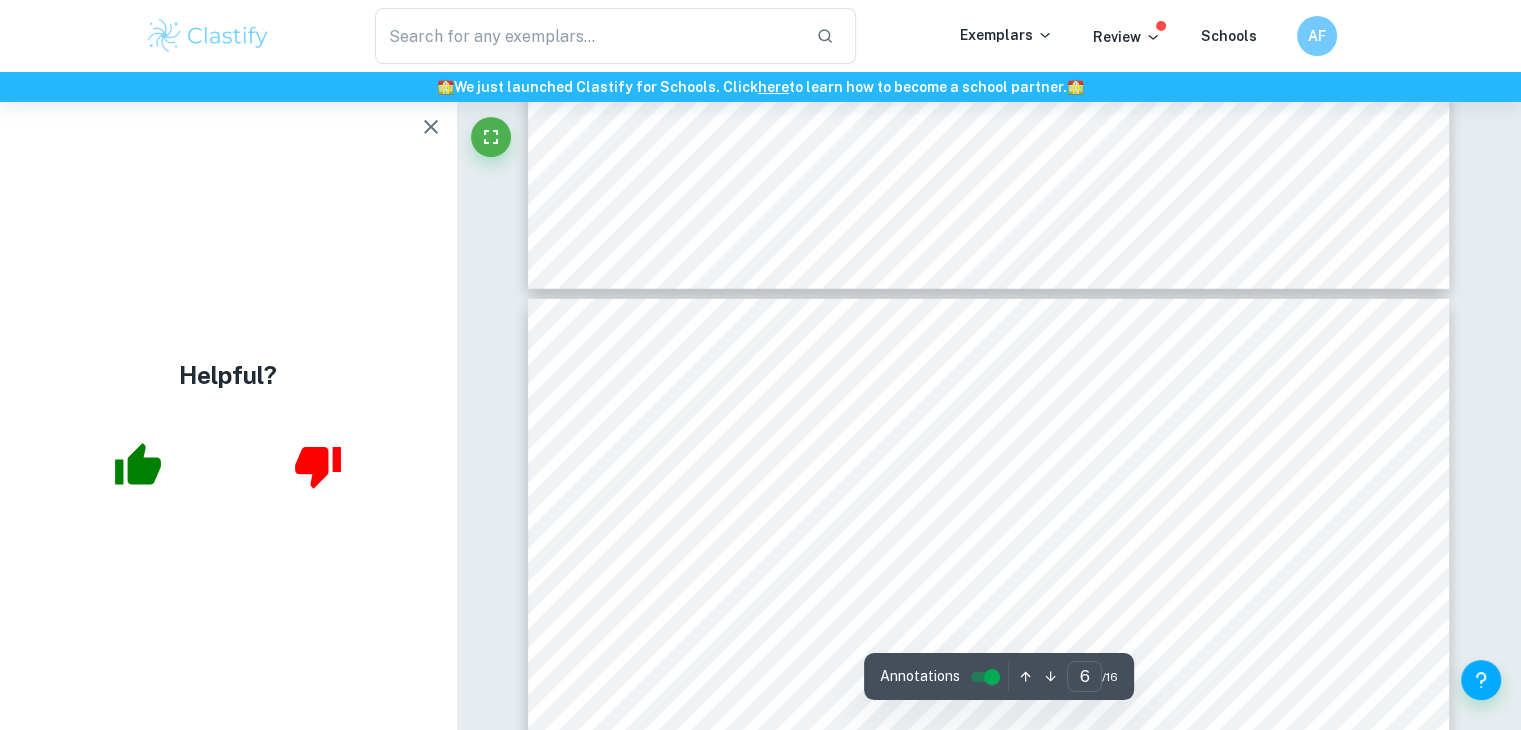 scroll, scrollTop: 5982, scrollLeft: 0, axis: vertical 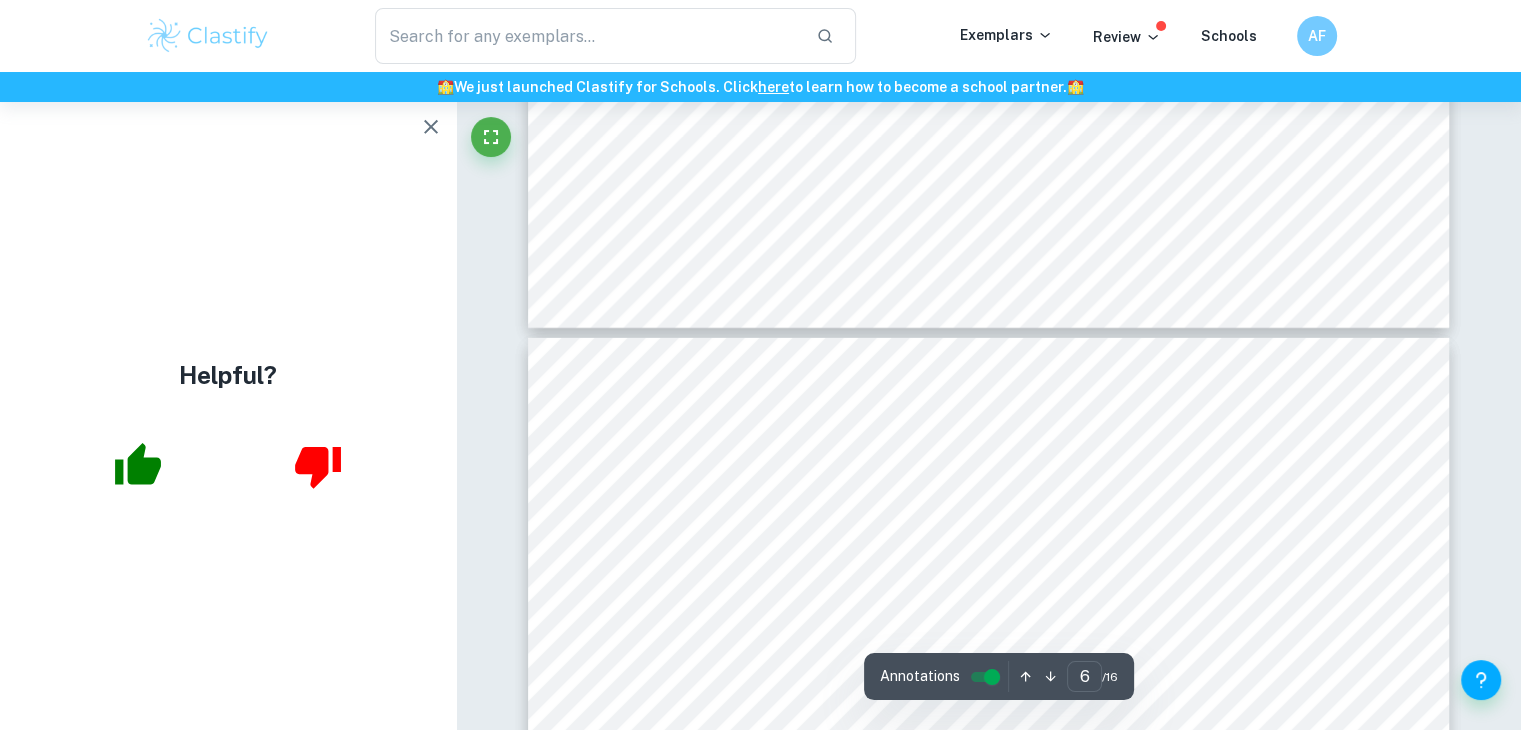 type on "5" 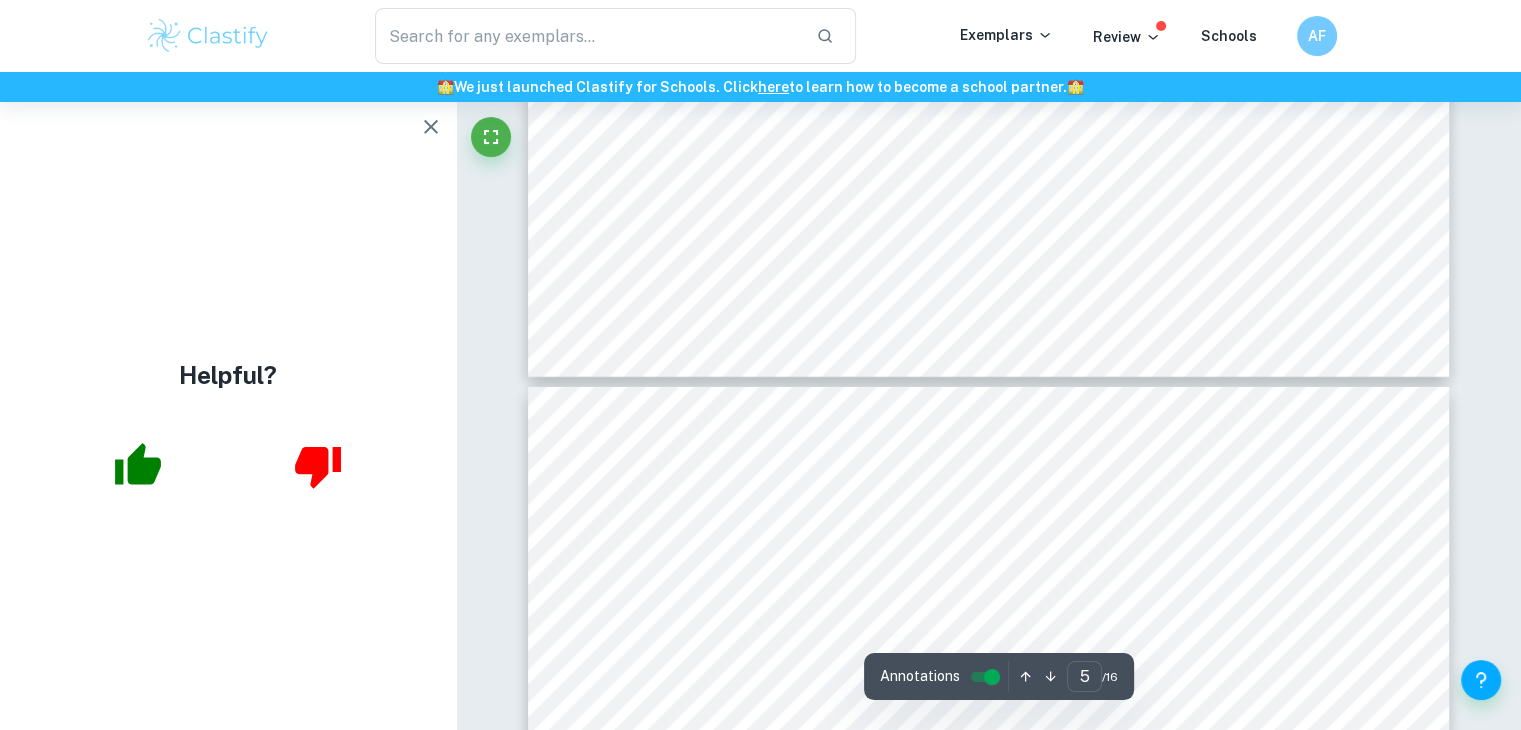 scroll, scrollTop: 5889, scrollLeft: 0, axis: vertical 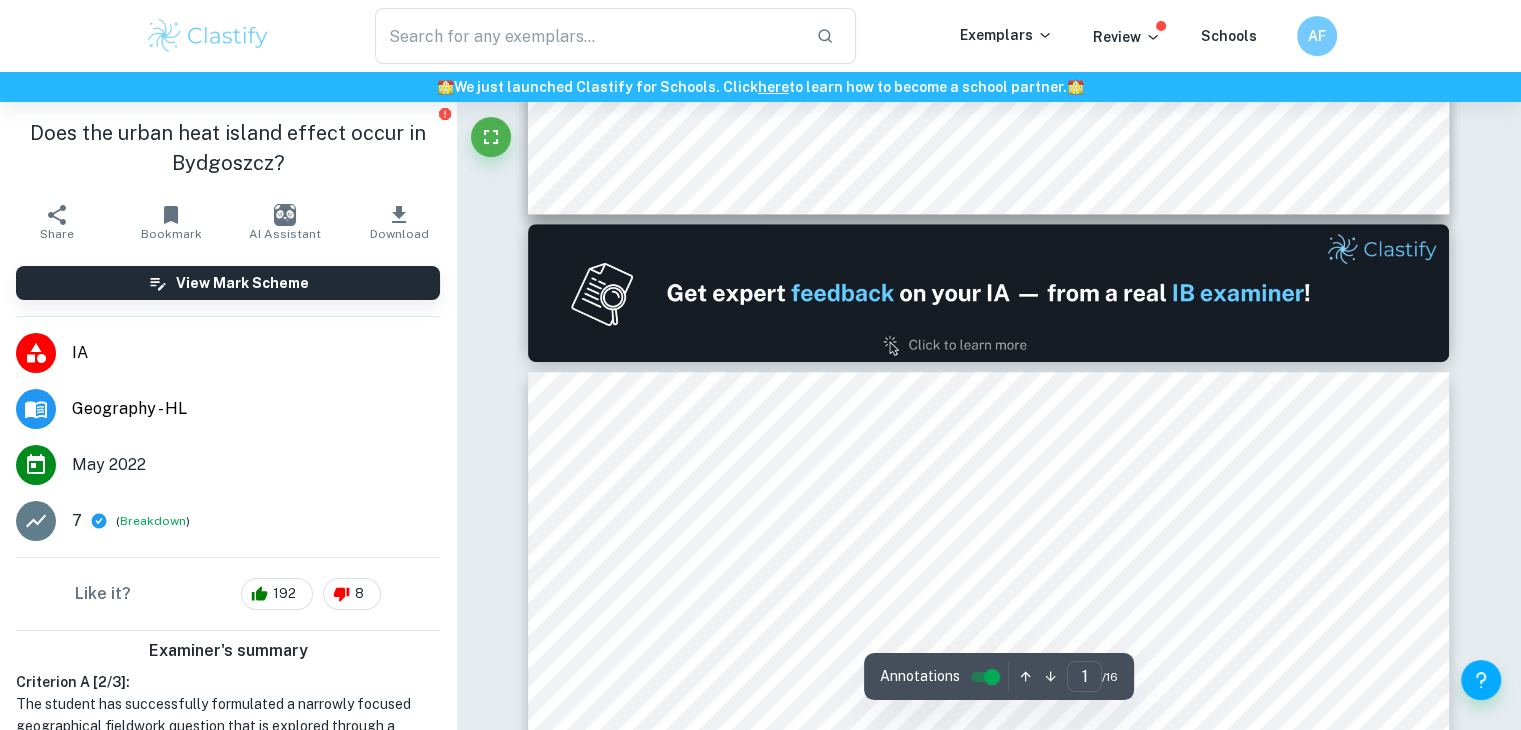 type on "2" 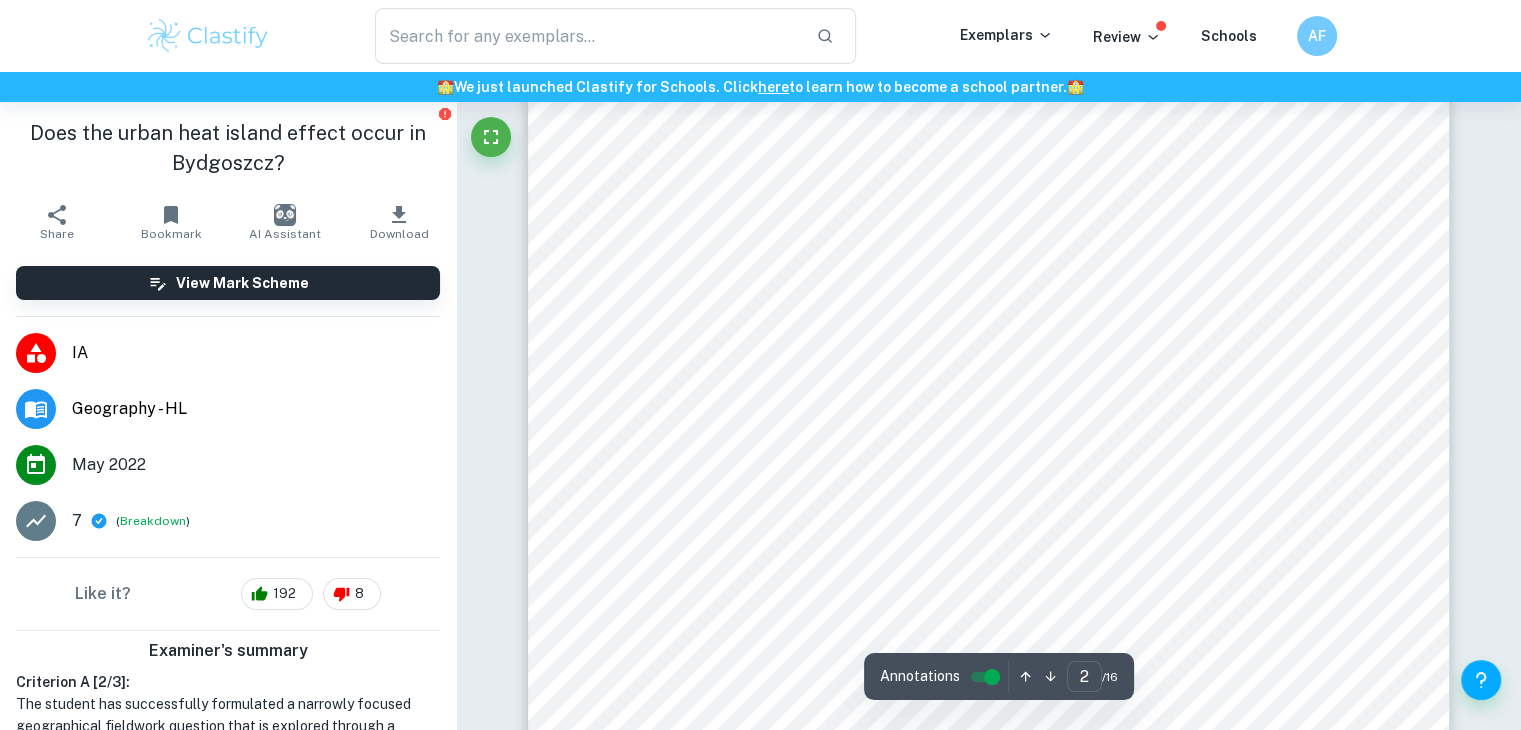 scroll, scrollTop: 1721, scrollLeft: 0, axis: vertical 